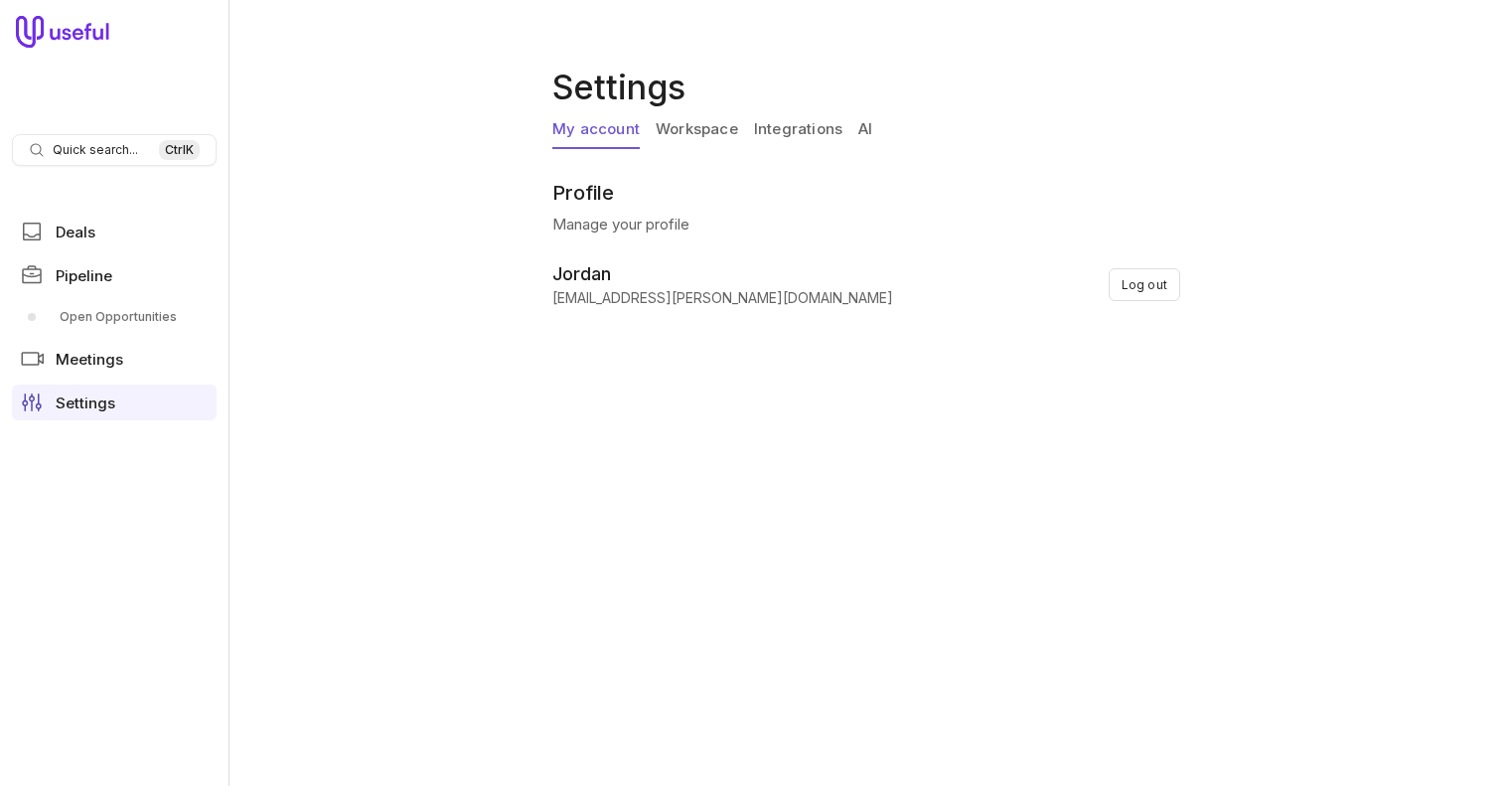 scroll, scrollTop: 0, scrollLeft: 0, axis: both 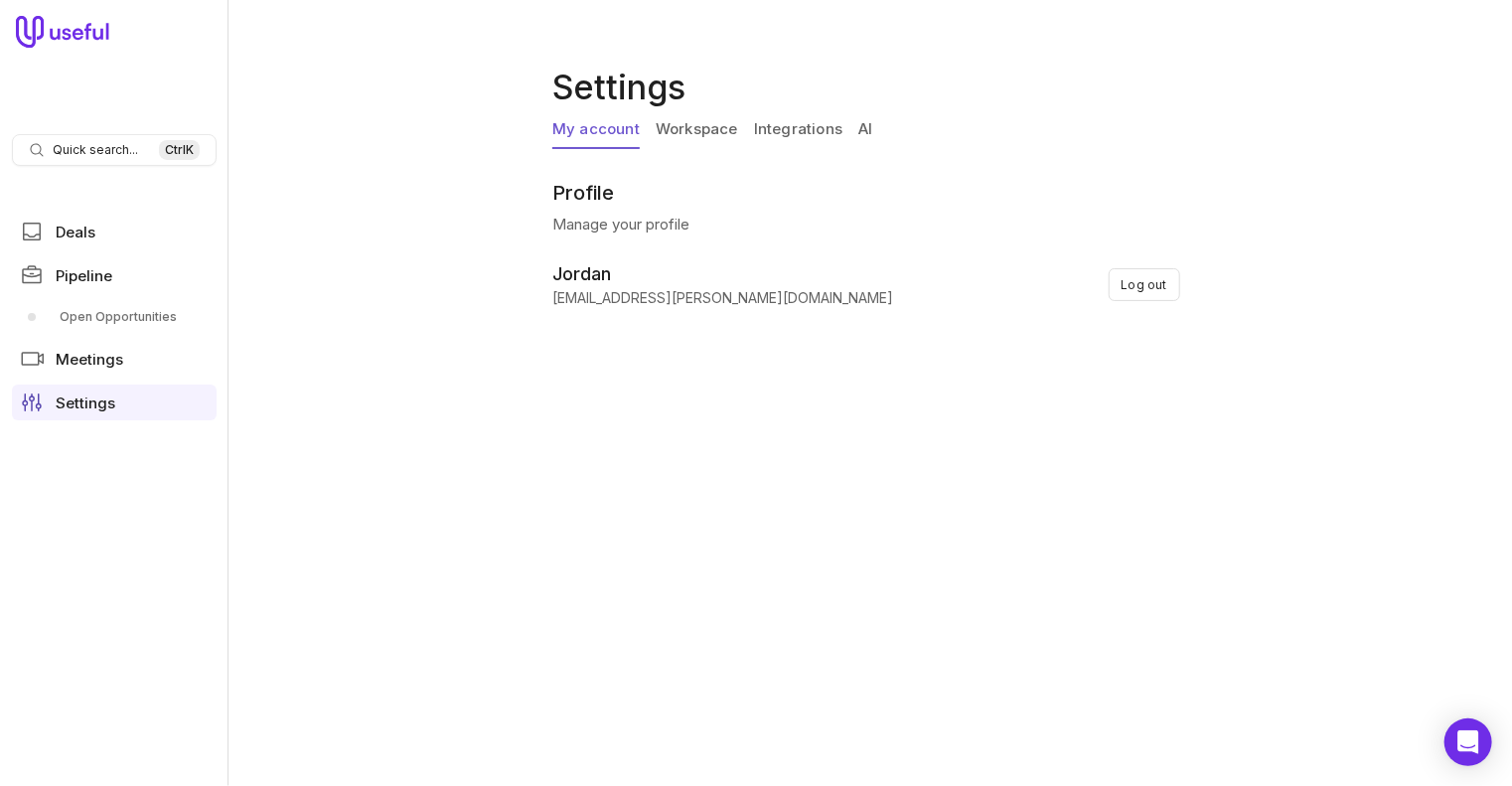 click on "Deals Pipeline Open Opportunities Meetings Settings" at bounding box center (114, 317) 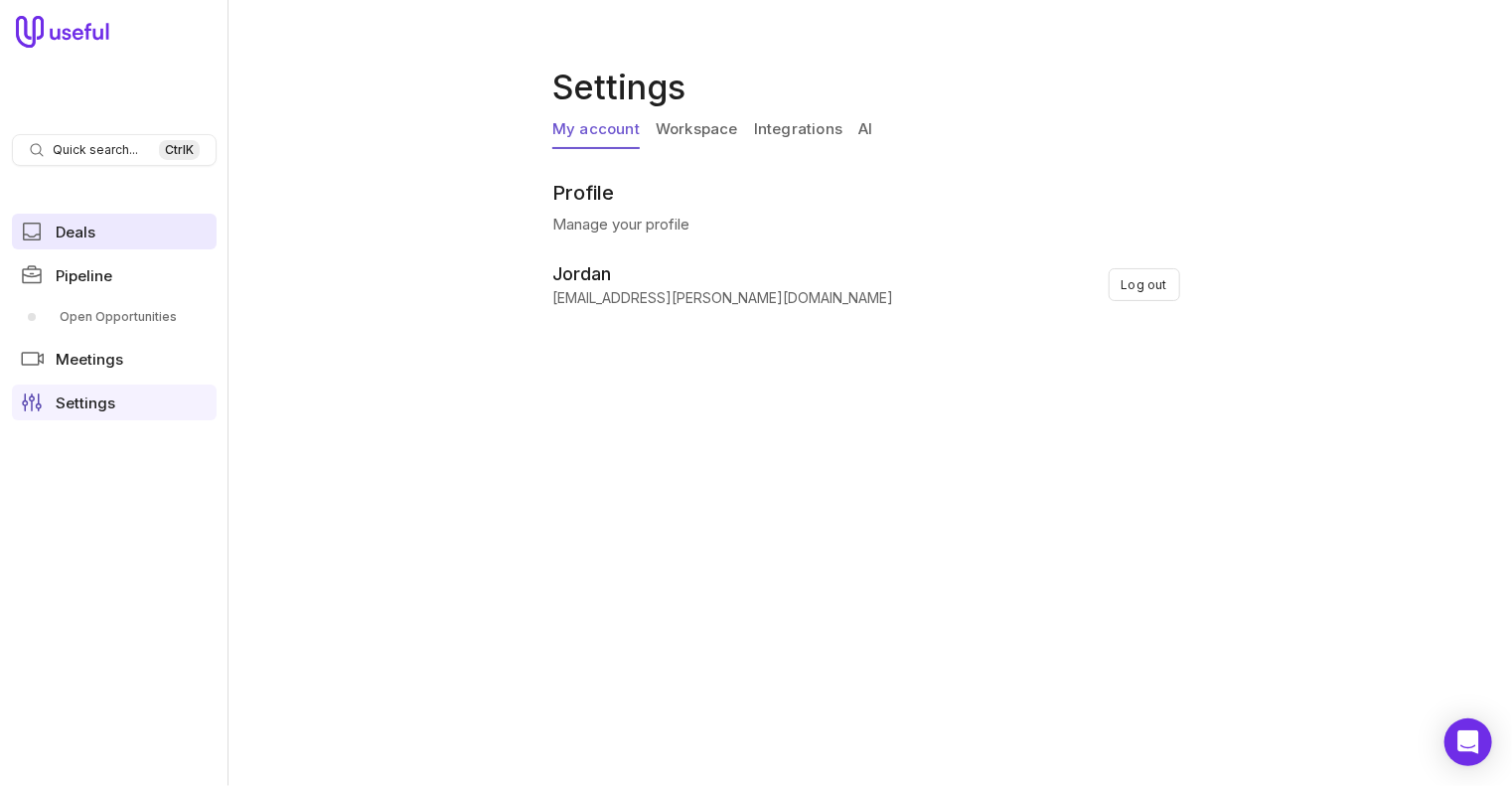click on "Deals" at bounding box center (76, 232) 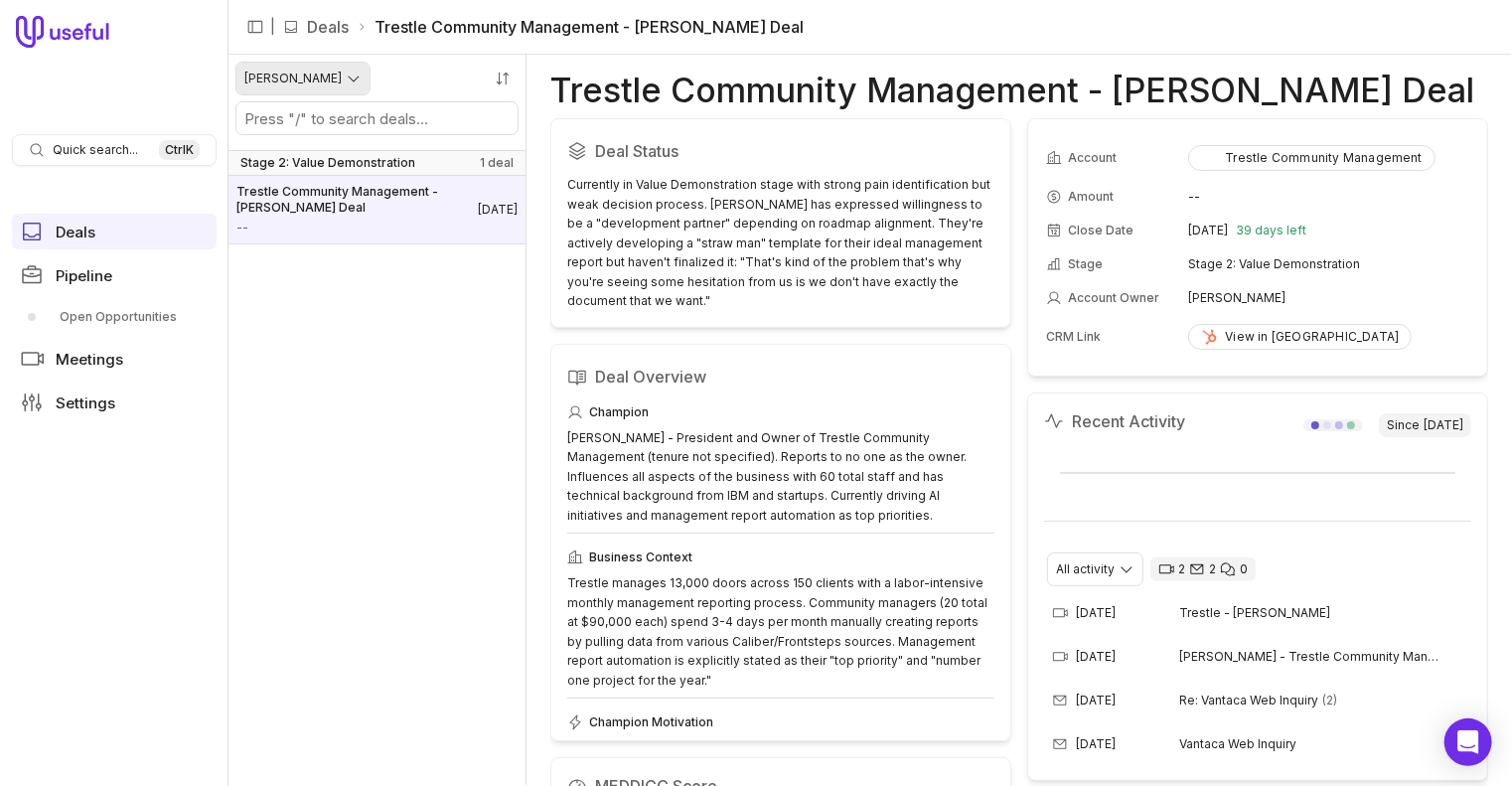 click on "Quick search... Ctrl K Deals Pipeline Open Opportunities Meetings Settings | Deals Trestle Community Management - [PERSON_NAME] Deal [PERSON_NAME] Stage 2: Value Demonstration 1 deal Trestle Community Management - [PERSON_NAME] Deal -- [DATE] Trestle Community Management - [PERSON_NAME] Deal Deal Status Currently in Value Demonstration stage with strong pain identification but weak decision process. [PERSON_NAME] has expressed willingness to be a "development partner" depending on roadmap alignment. They're actively developing a "straw man" template for their ideal management report but haven't finalized it: "That's kind of the problem that's why you're seeing some hesitation from us is we don't have exactly the document that we want." Deal Overview Champion Business Context Champion Motivation Key Players [PERSON_NAME], President/Owner of Trestle Community Management Primary decision maker with direct control over budget and strategic initiatives [PERSON_NAME], Operations Director at Trestle Community Management Next Steps Focus 70 3.5 M E" at bounding box center [756, 393] 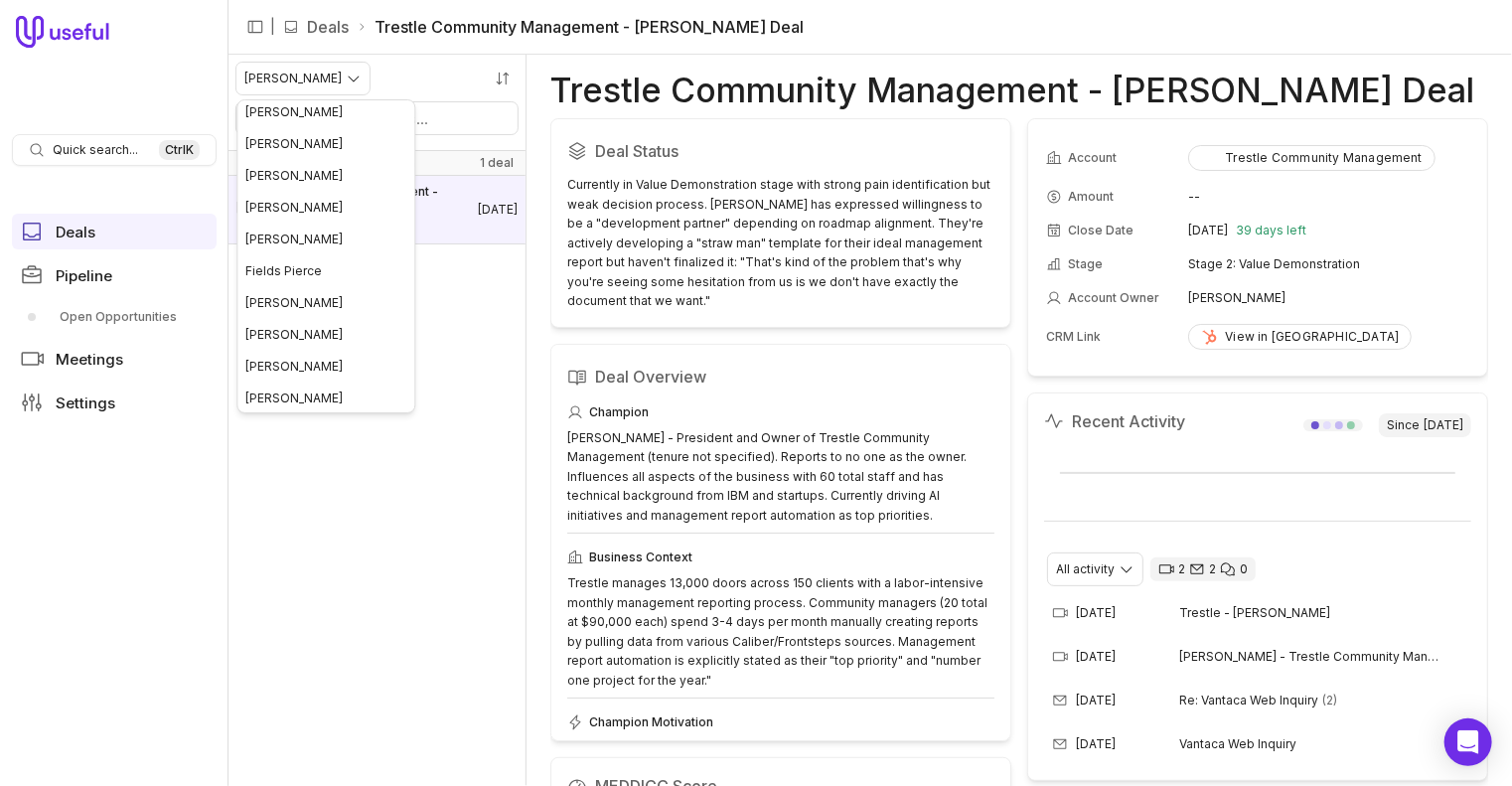 scroll, scrollTop: 195, scrollLeft: 0, axis: vertical 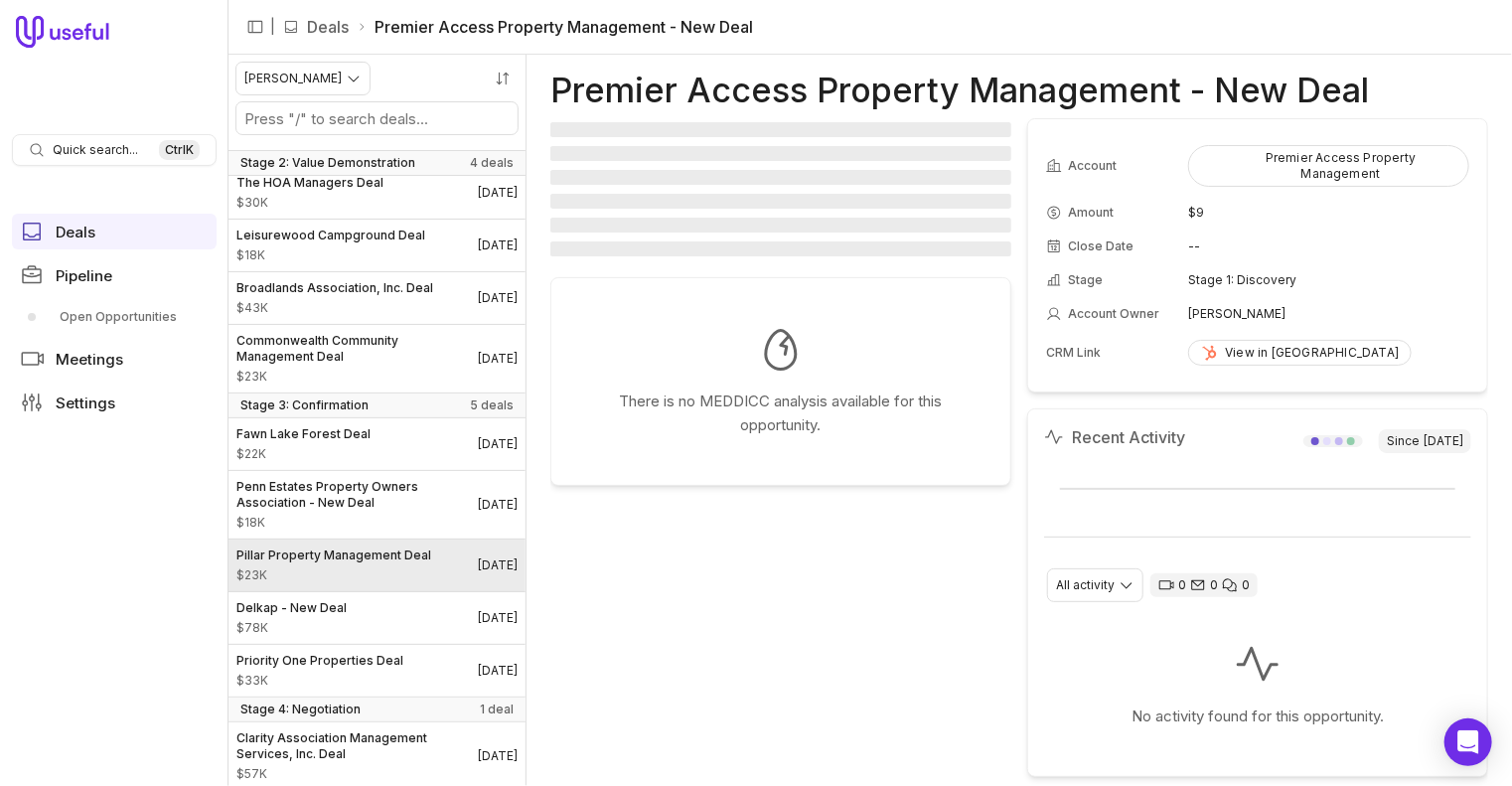 click on "Pillar Property Management Deal" at bounding box center [334, 555] 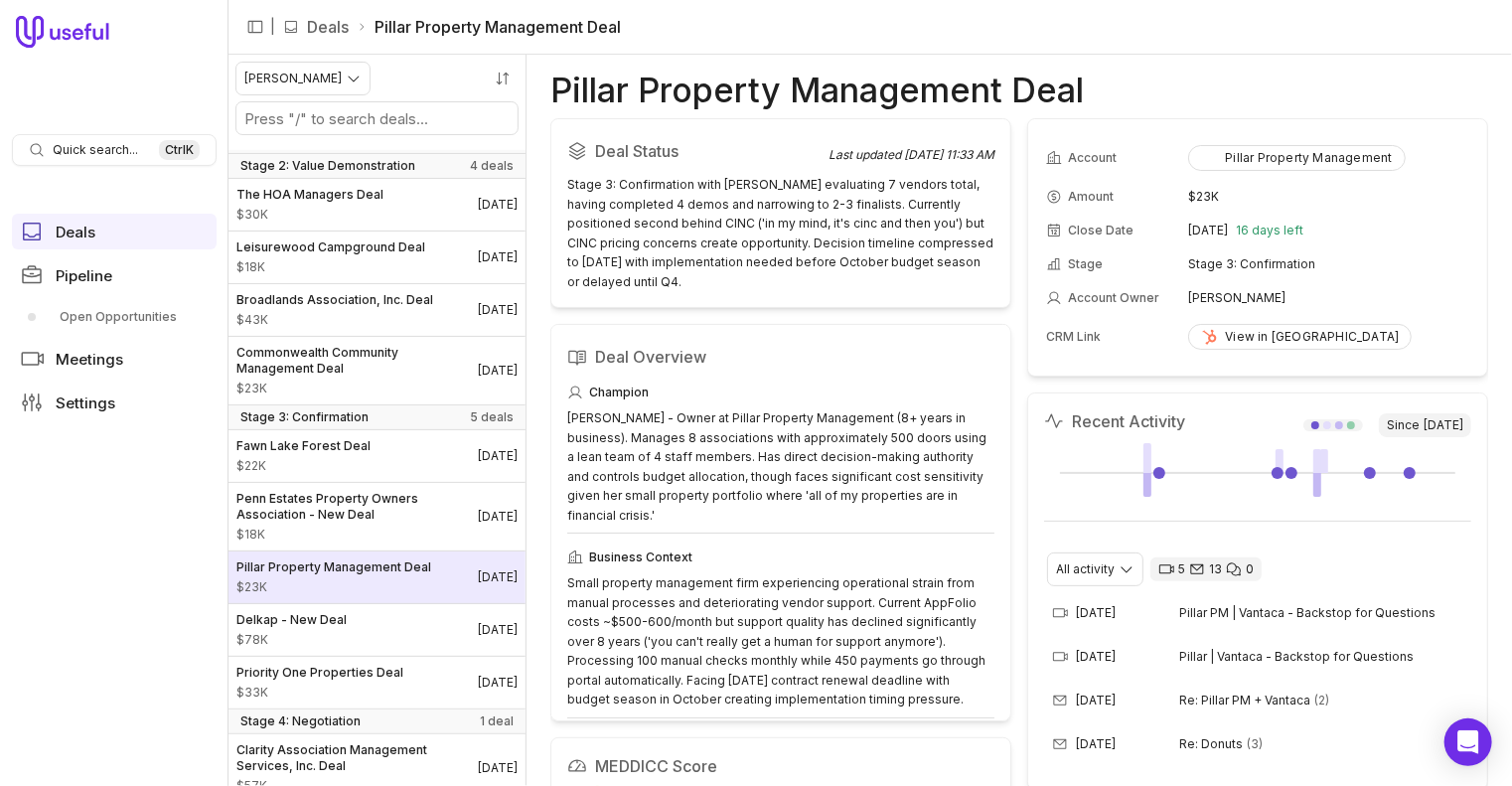 scroll, scrollTop: 155, scrollLeft: 0, axis: vertical 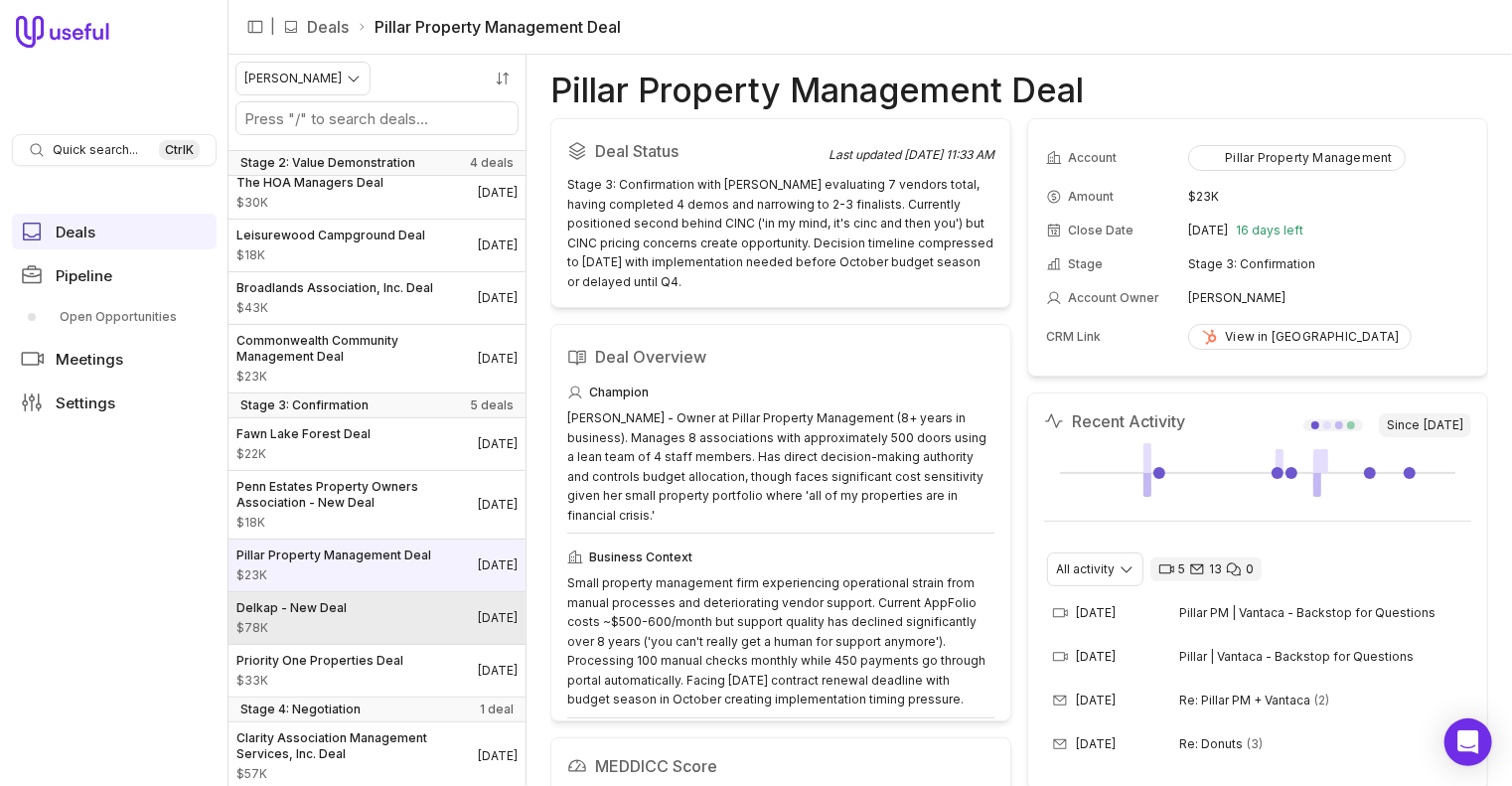 click on "Delkap - New Deal $78K [DATE]" at bounding box center (377, 618) 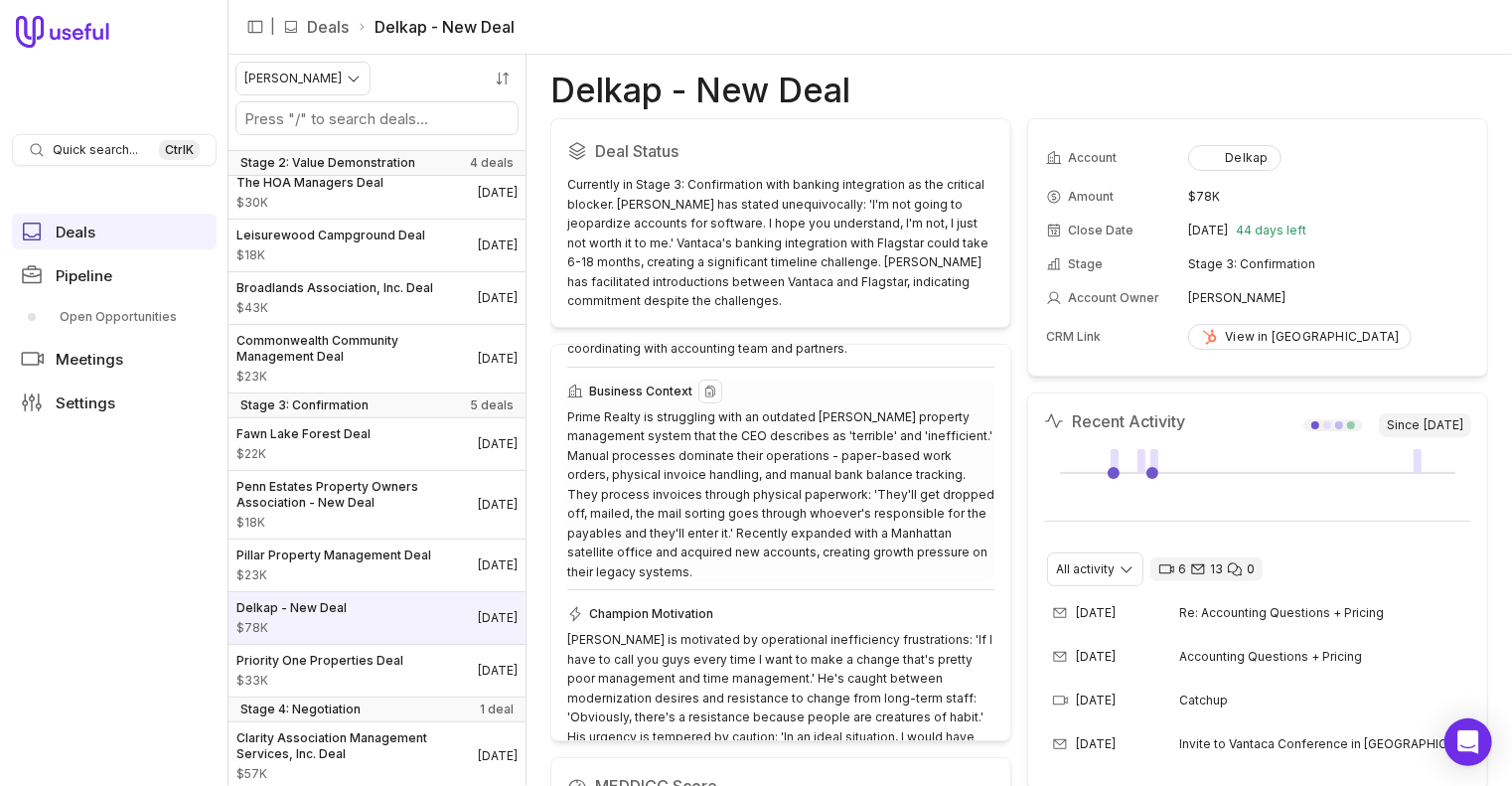 scroll, scrollTop: 187, scrollLeft: 0, axis: vertical 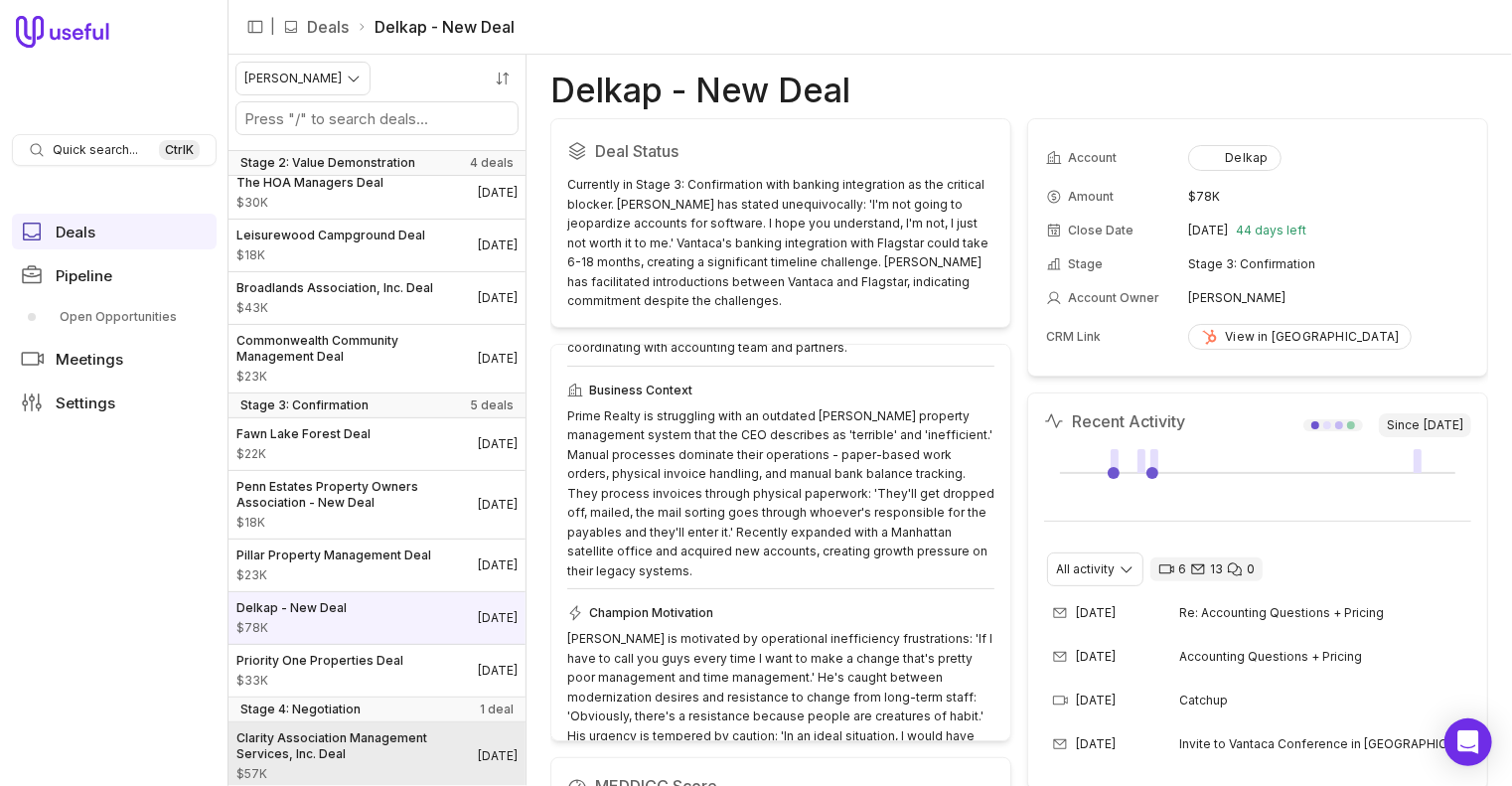 click on "Clarity Association Management Services, Inc. Deal" at bounding box center (357, 746) 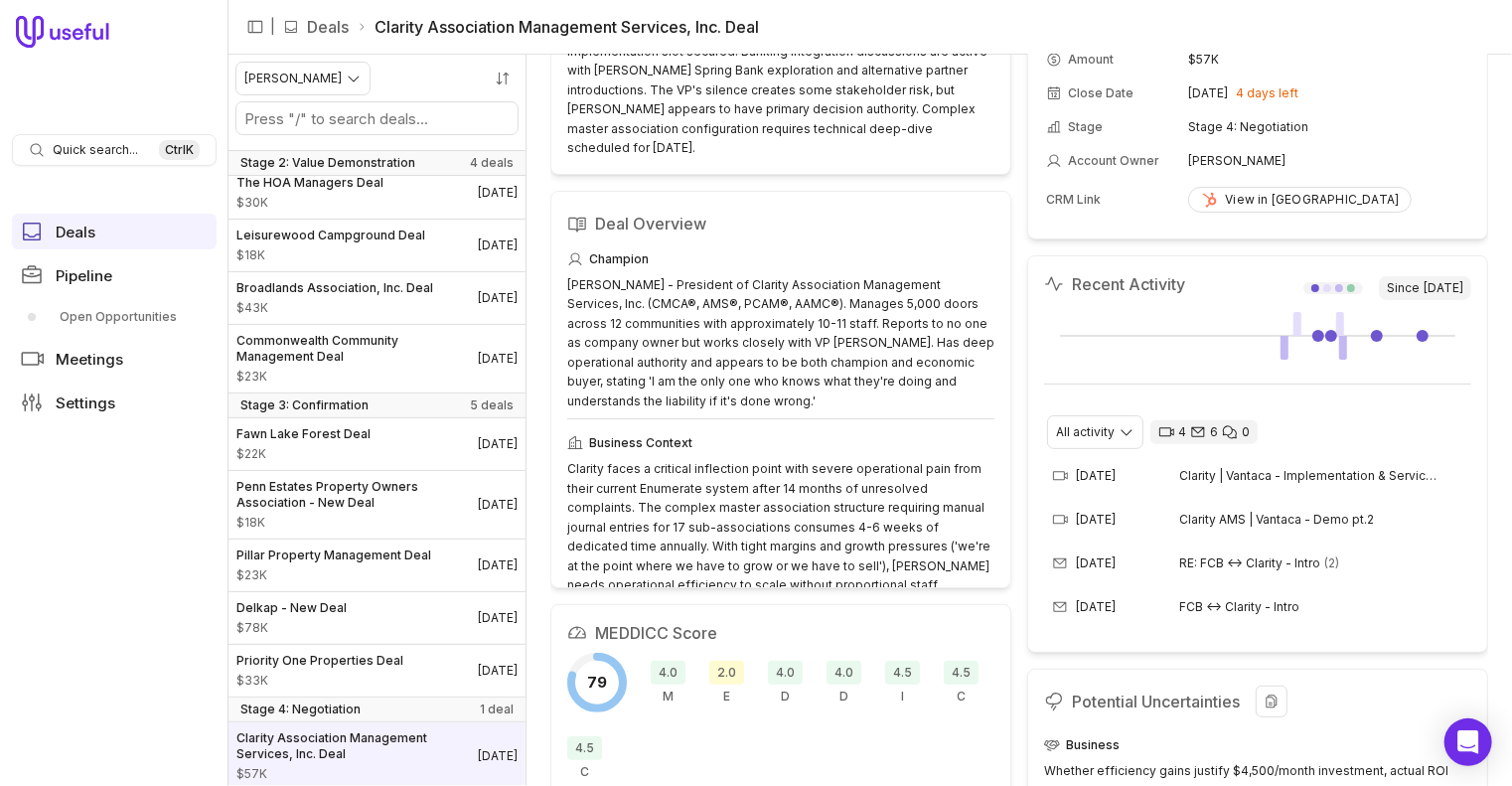 scroll, scrollTop: 0, scrollLeft: 0, axis: both 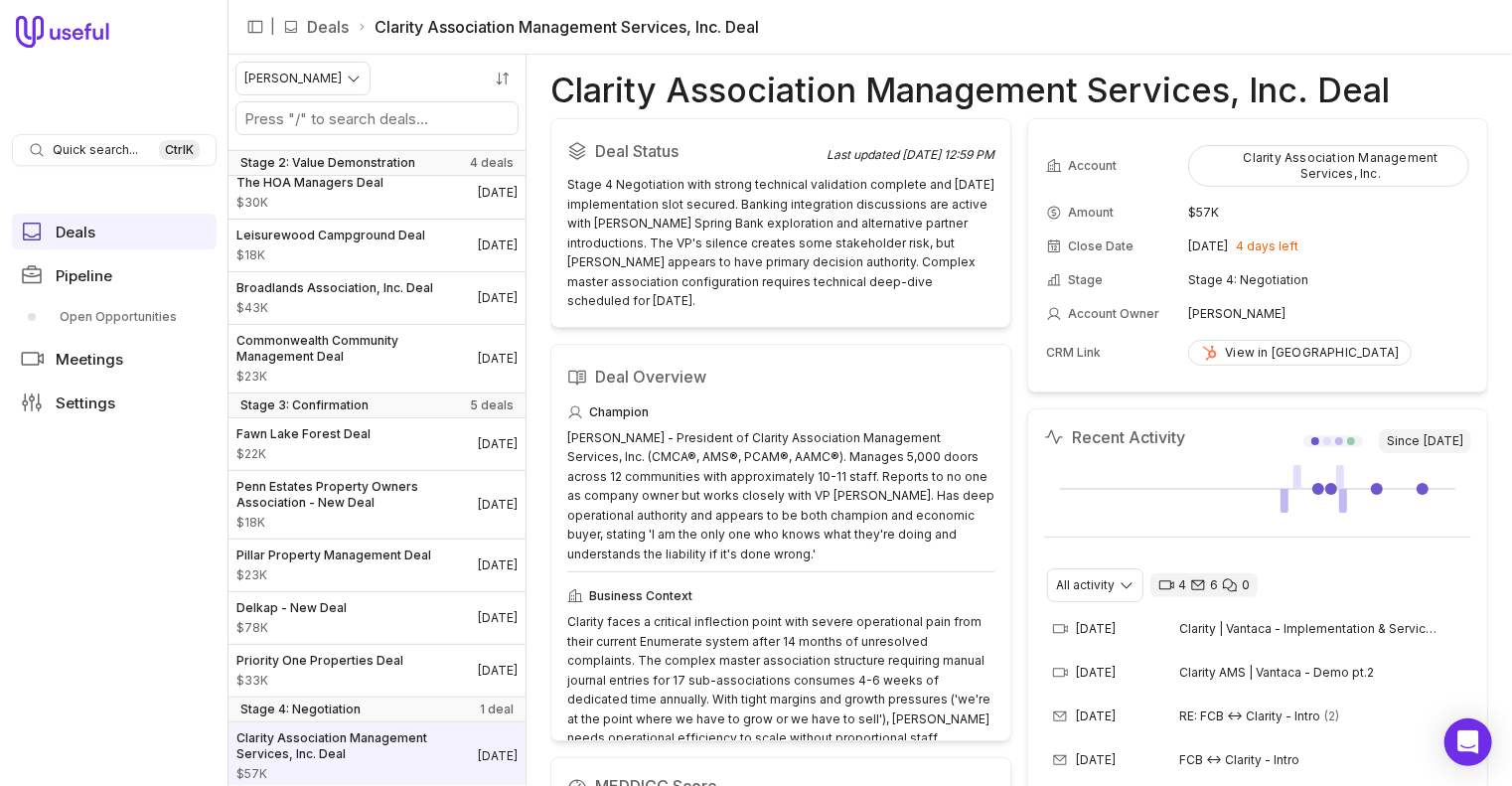 click on "| Deals Clarity Association Management Services, Inc. Deal" at bounding box center (870, 27) 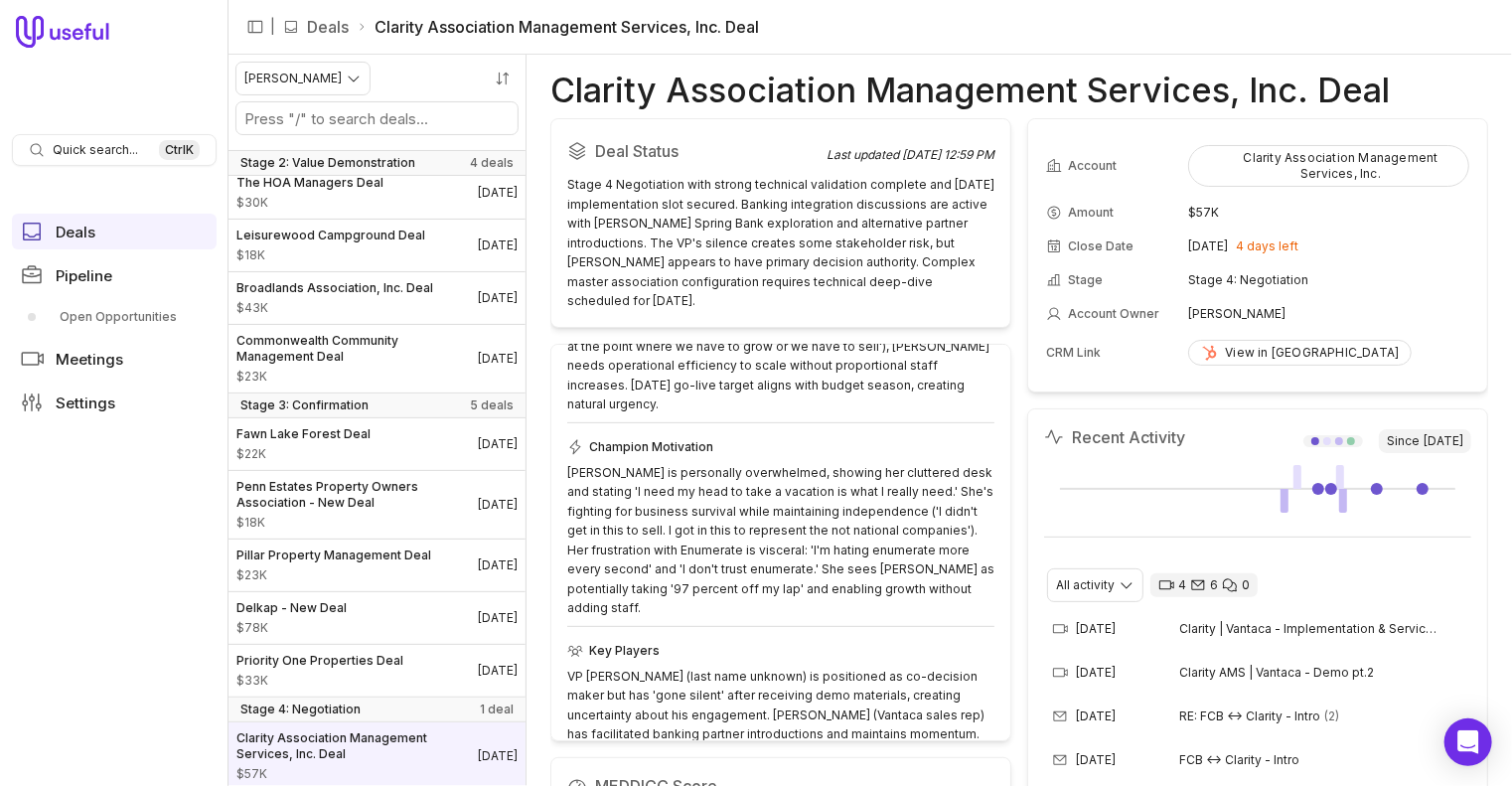 scroll, scrollTop: 0, scrollLeft: 0, axis: both 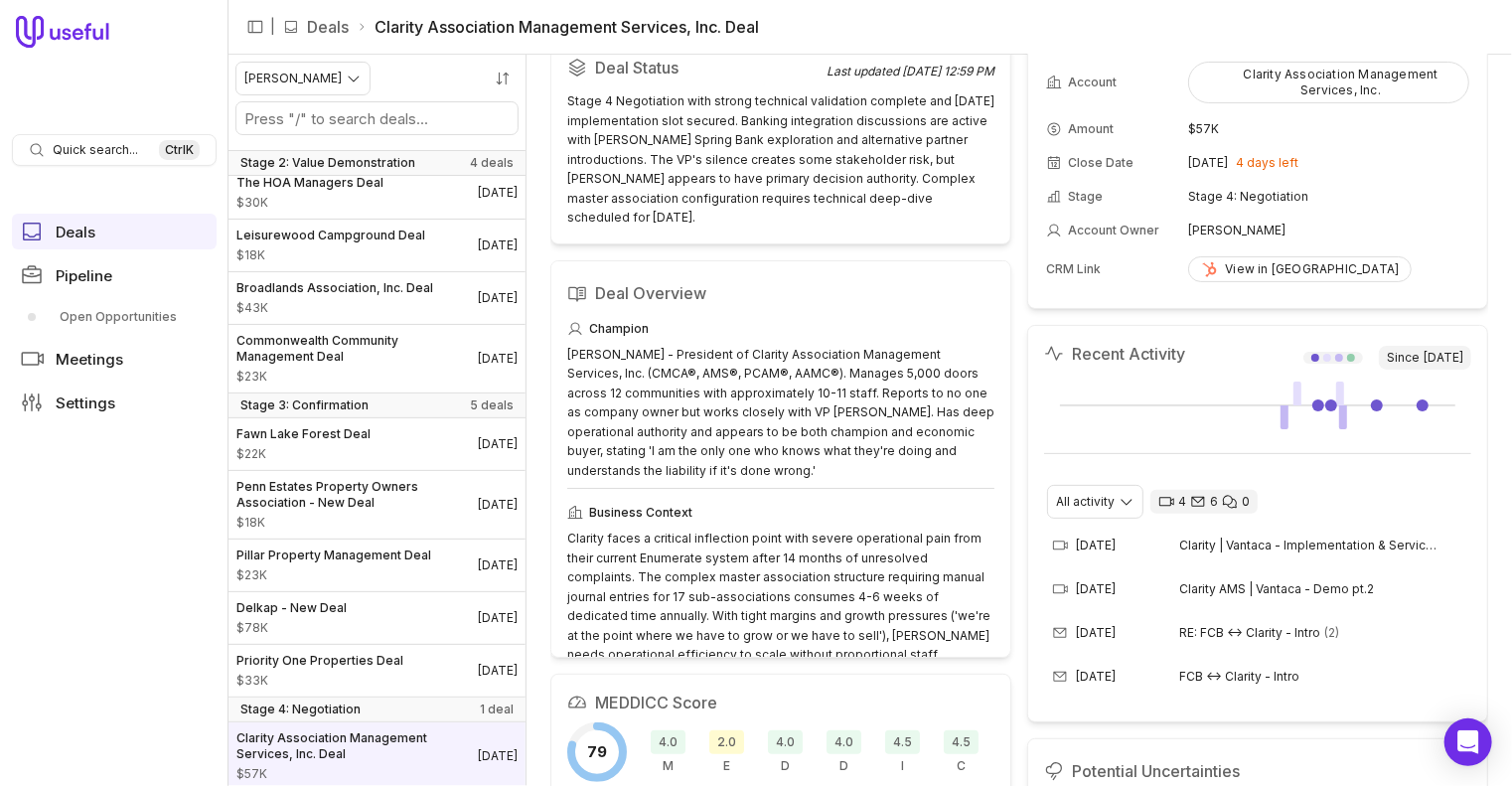 click on "| Deals Clarity Association Management Services, Inc. Deal" at bounding box center [870, 27] 